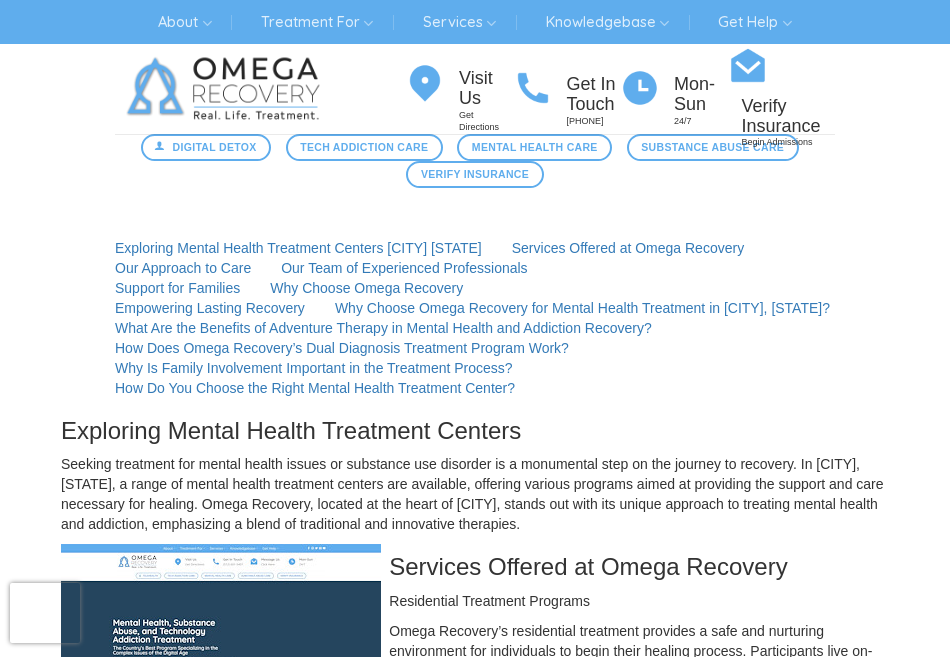 scroll, scrollTop: 0, scrollLeft: 0, axis: both 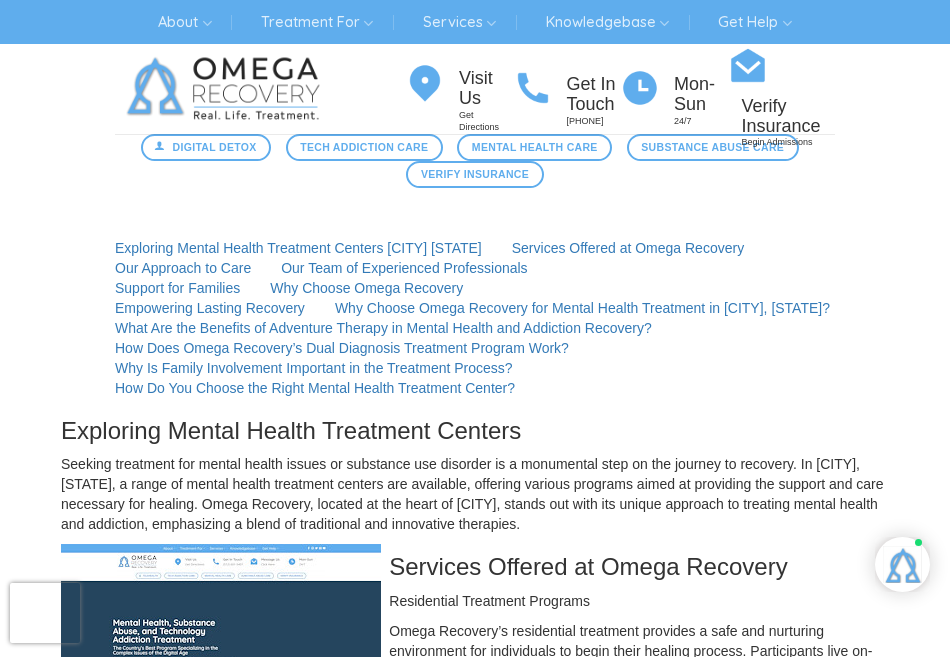 click on "Visit Us
Get Directions
Get In Touch
[PHONE]
Mon-Sun
24/7
Verify Insurance
Begin Admissions" at bounding box center (620, 96) 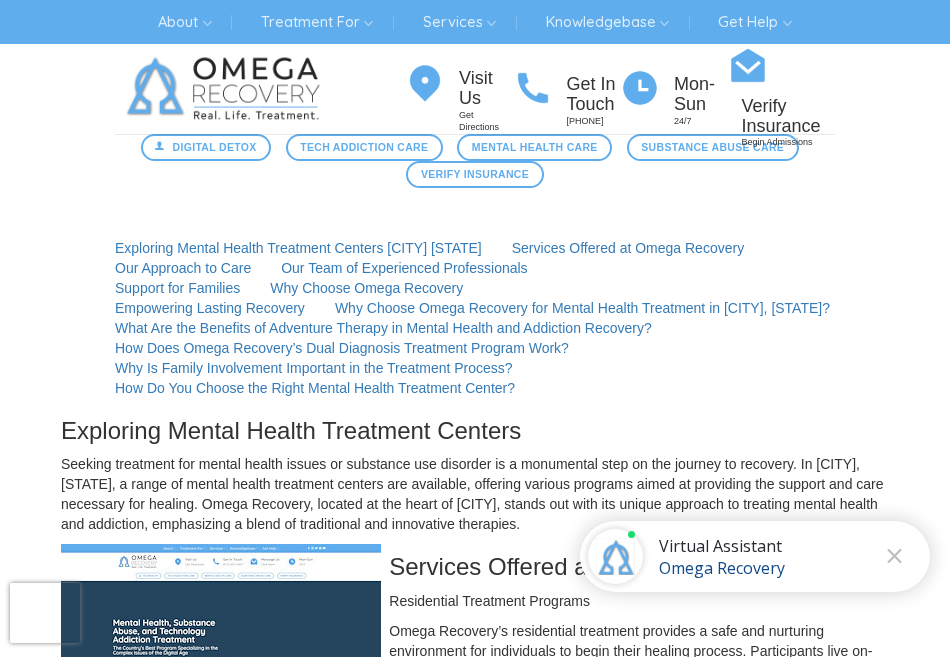 click on "Visit Us
Get Directions
Get In Touch
(512) 601-5407
Mon-Sun
24/7
Verify Insurance
Begin Admissions" at bounding box center (620, 96) 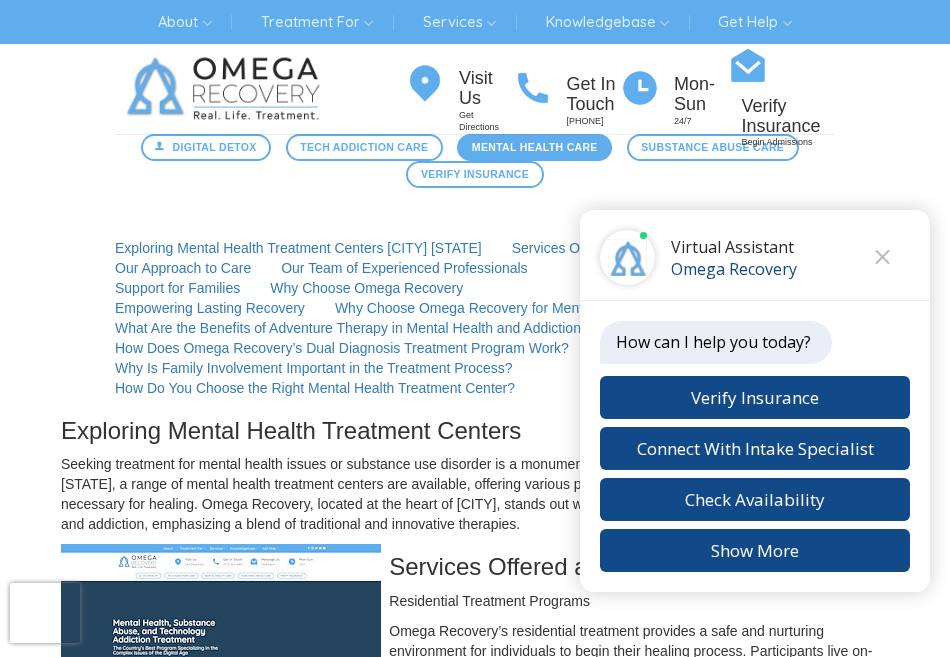 click on "Mental Health Care" at bounding box center [535, 147] 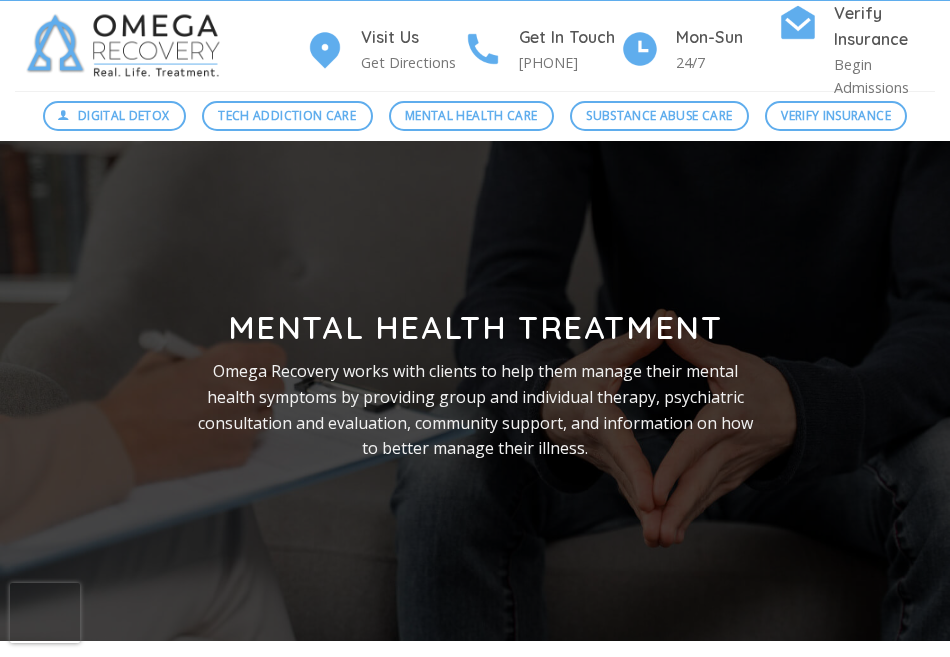 scroll, scrollTop: 300, scrollLeft: 0, axis: vertical 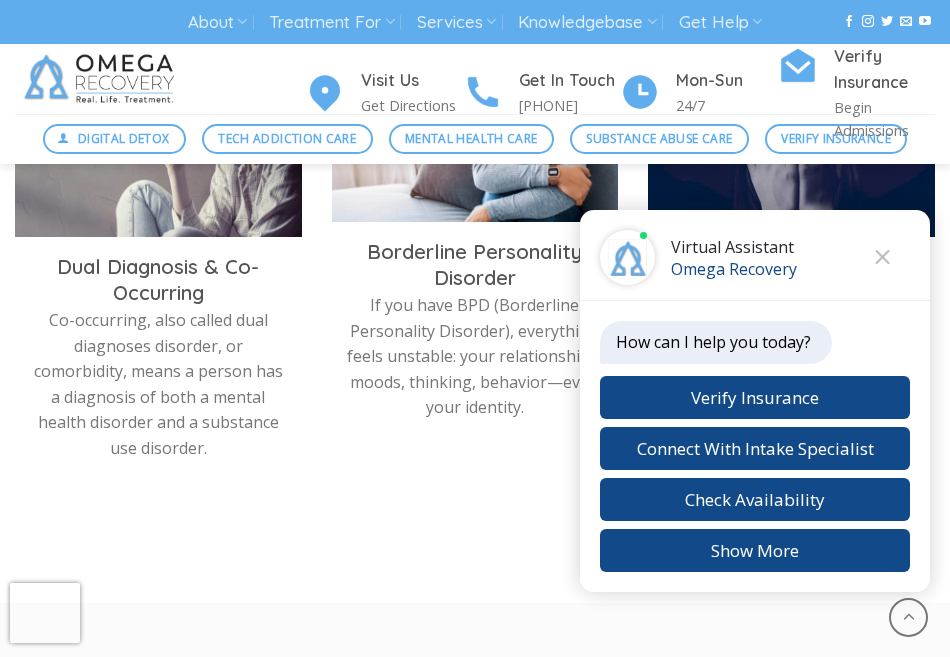 click on "Borderline Personality Disorder" at bounding box center (475, 265) 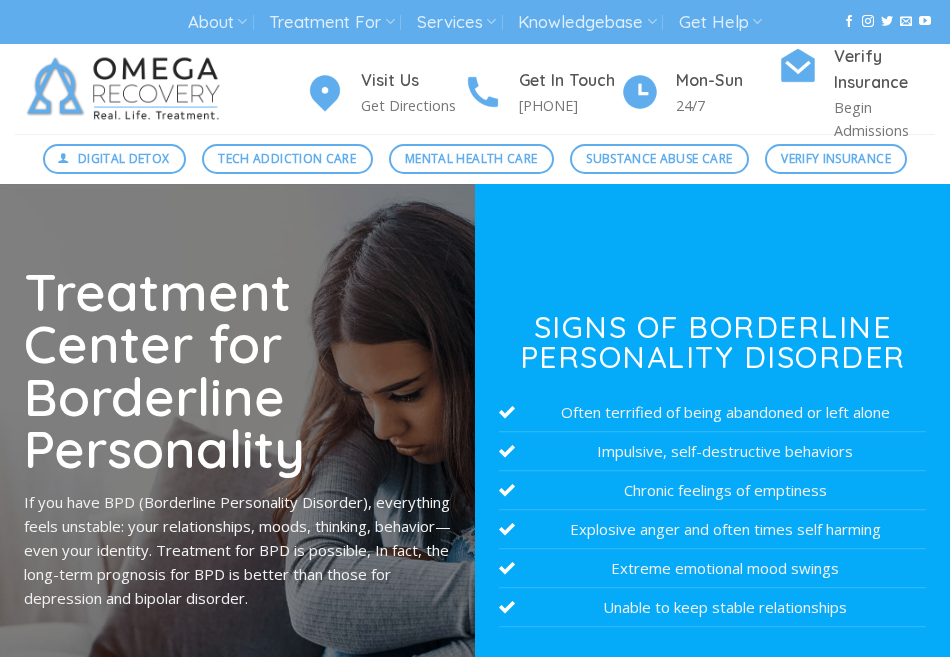 scroll, scrollTop: 0, scrollLeft: 0, axis: both 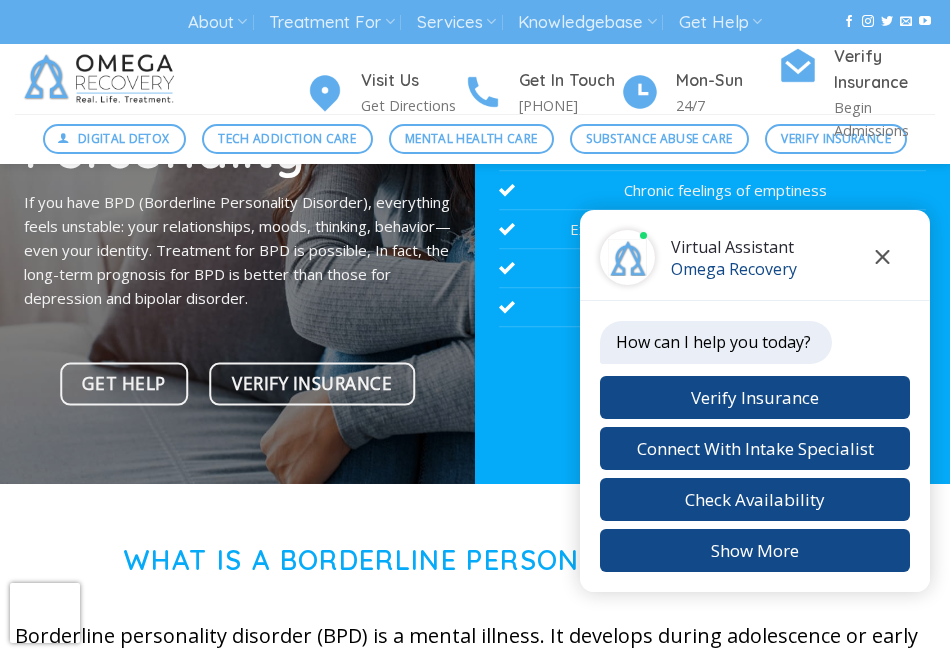 click 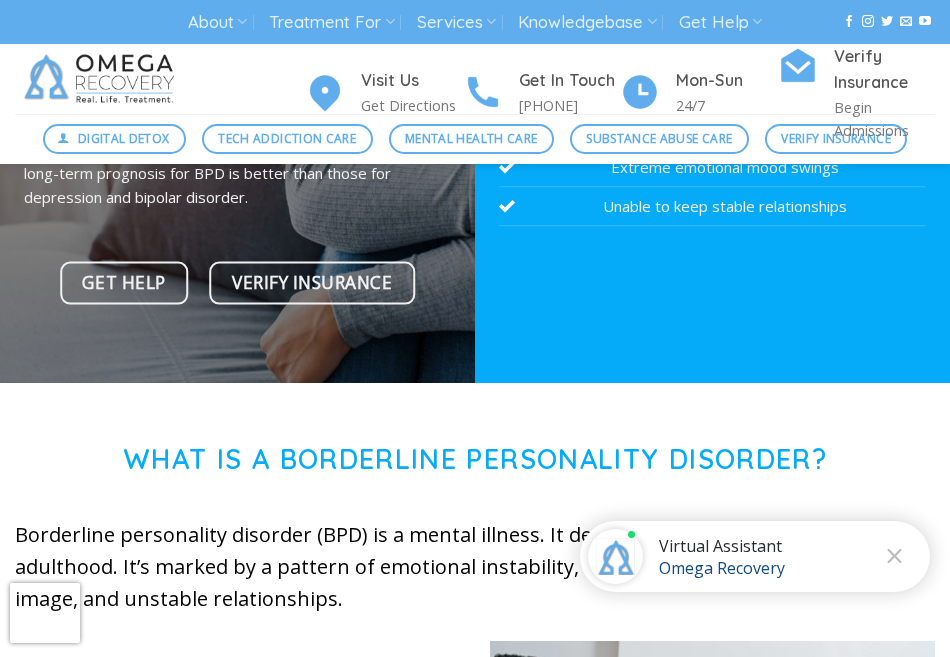 scroll, scrollTop: 400, scrollLeft: 0, axis: vertical 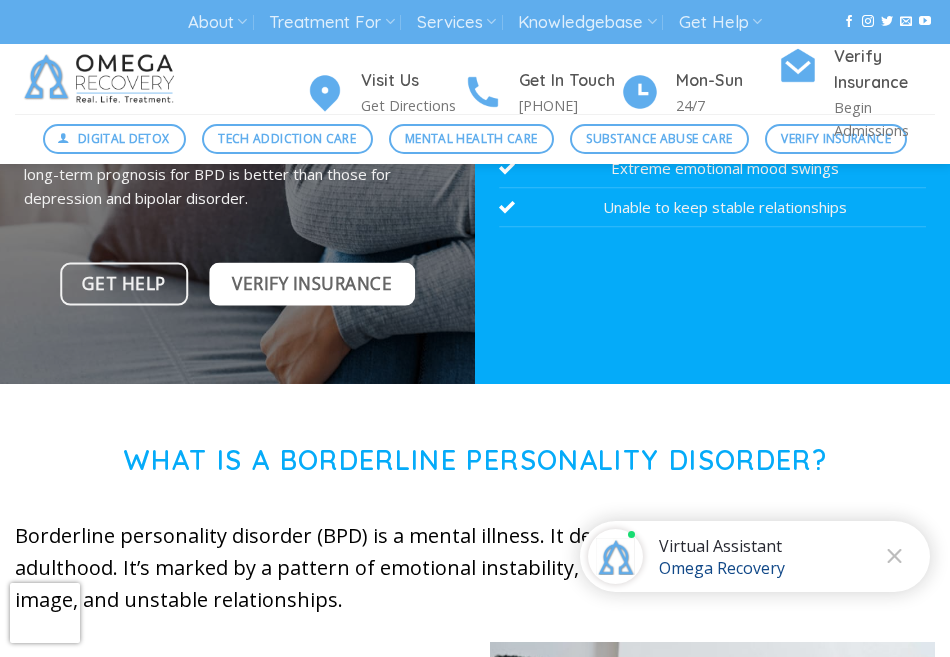 click on "Verify Insurance" at bounding box center (312, 284) 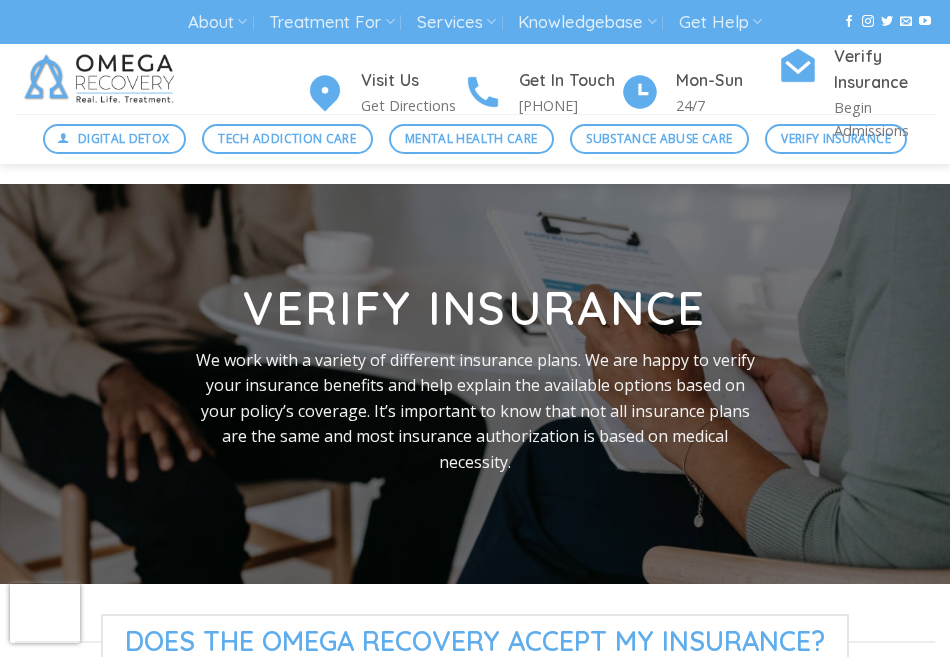 scroll, scrollTop: 400, scrollLeft: 0, axis: vertical 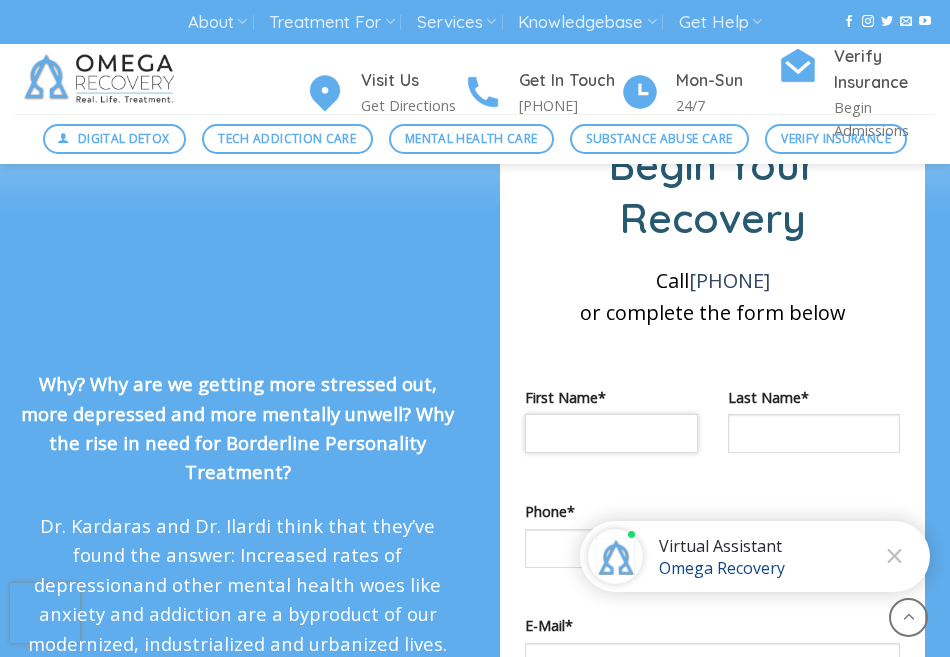click at bounding box center (611, 433) 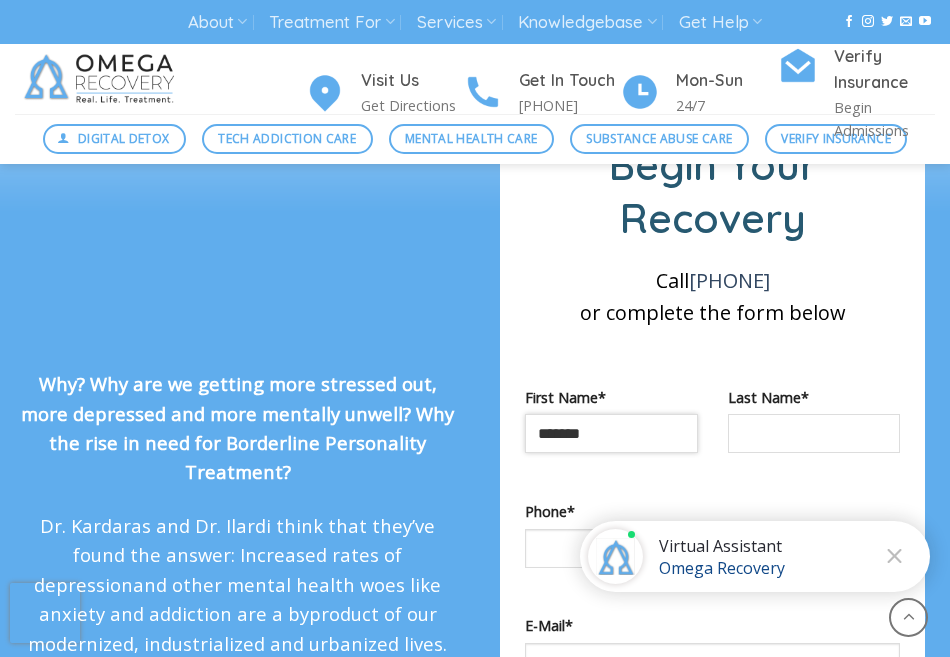 type on "*******" 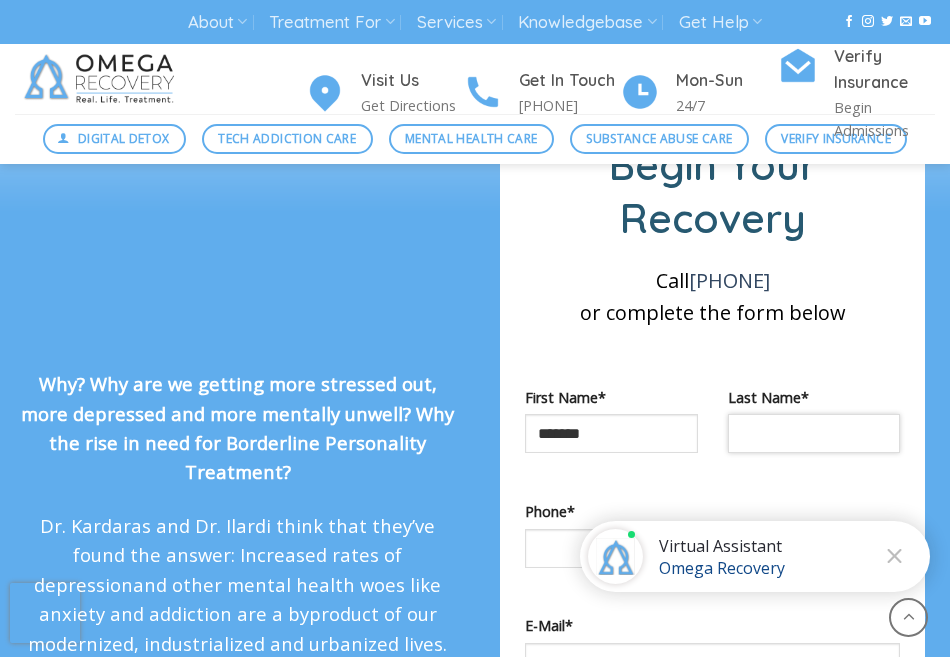 click at bounding box center (814, 433) 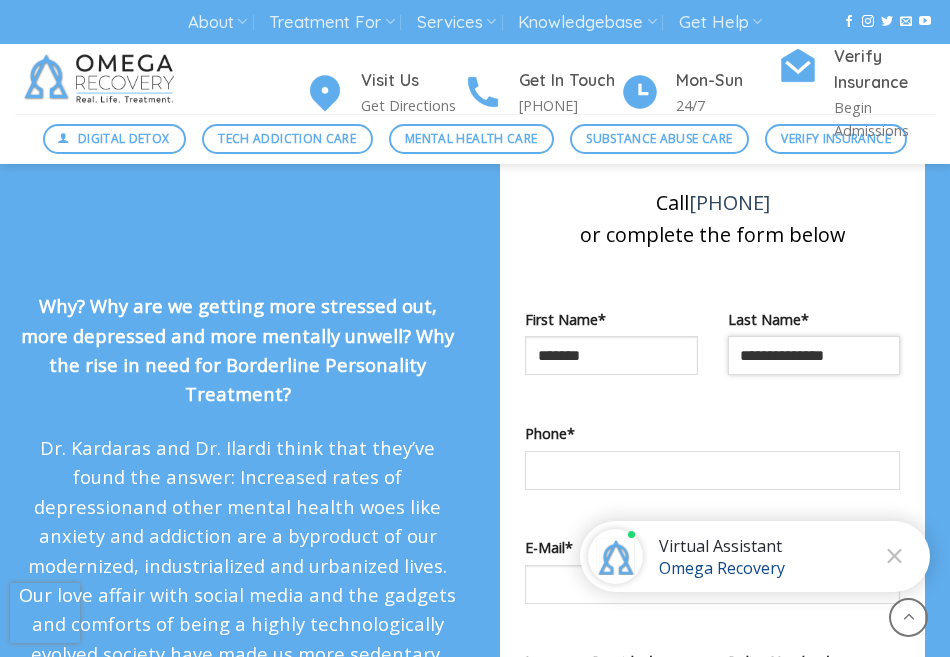 scroll, scrollTop: 1800, scrollLeft: 0, axis: vertical 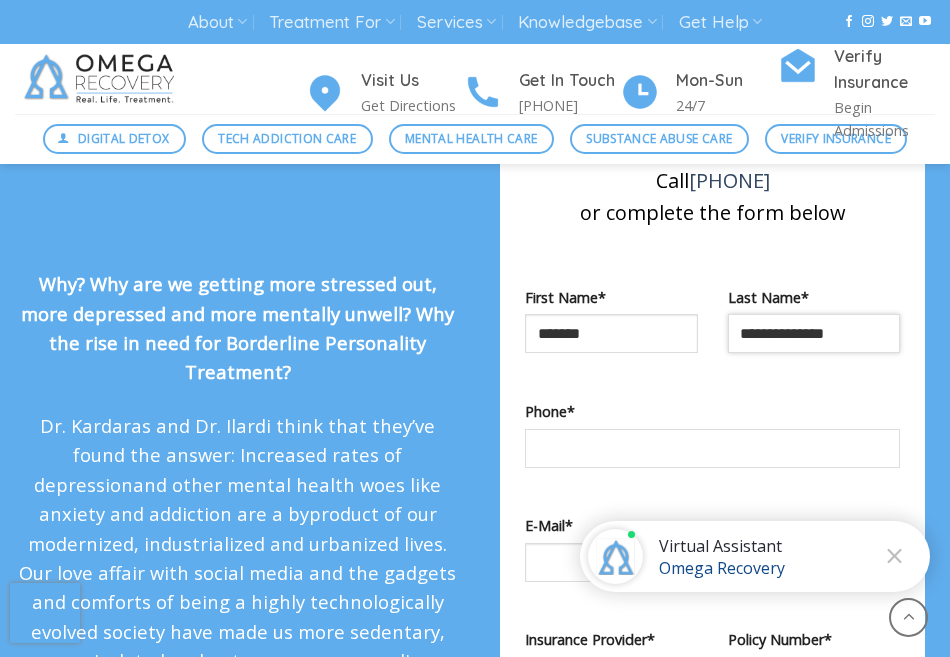 type on "**********" 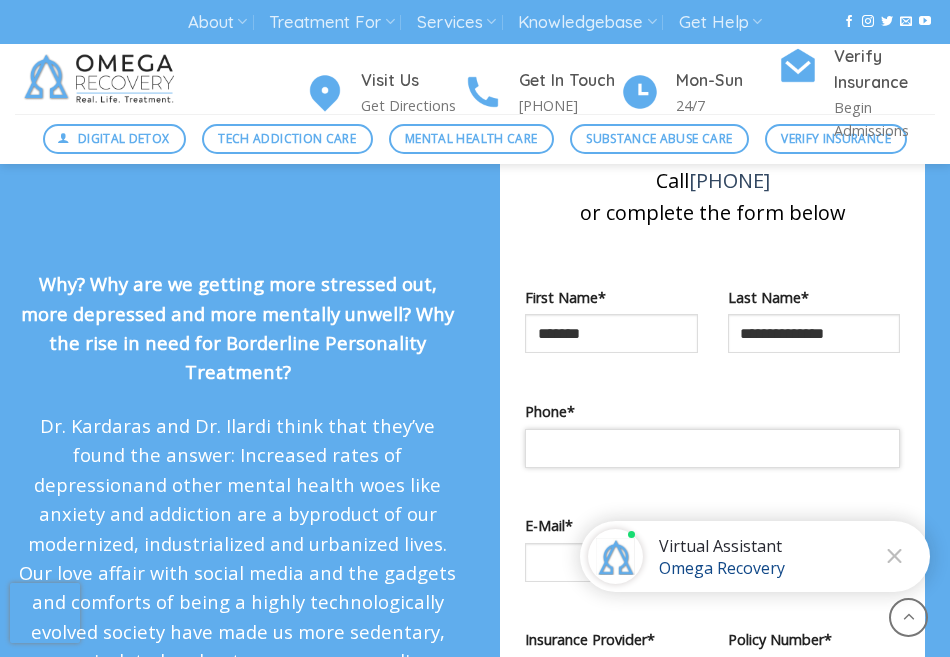 click at bounding box center [712, 448] 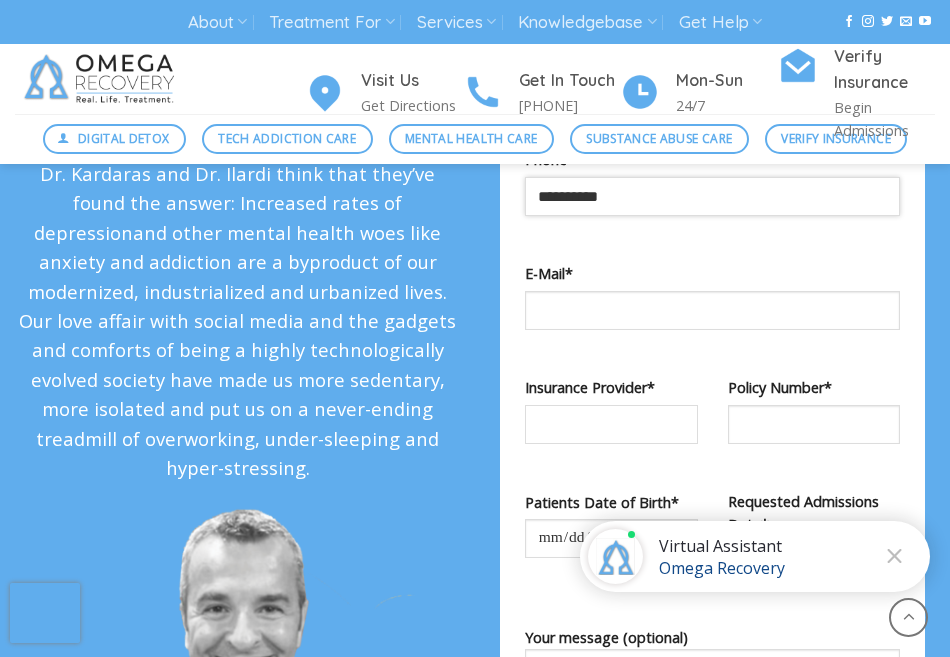 scroll, scrollTop: 2100, scrollLeft: 0, axis: vertical 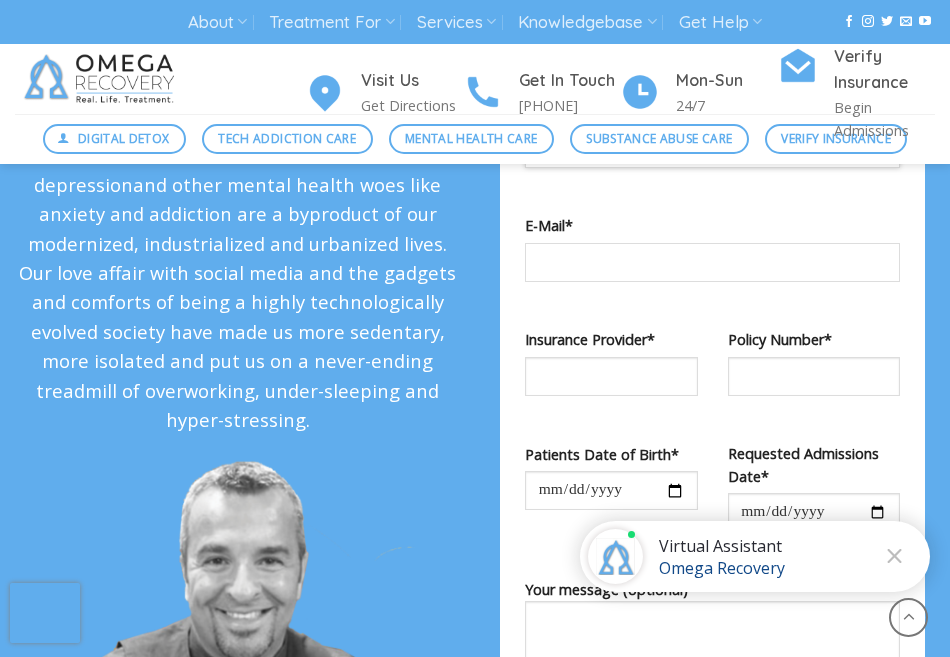type on "**********" 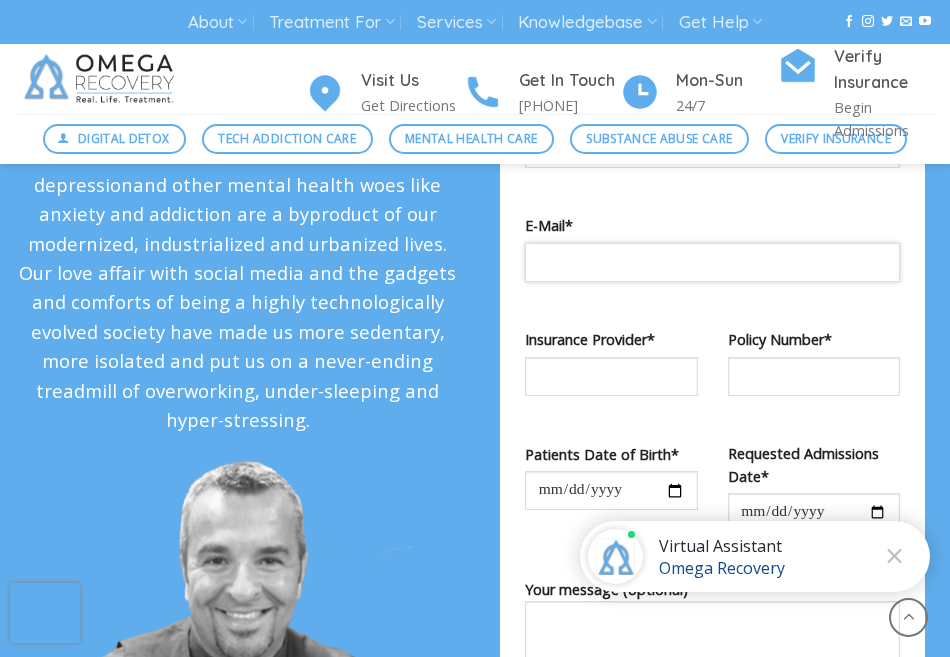 click at bounding box center (712, 262) 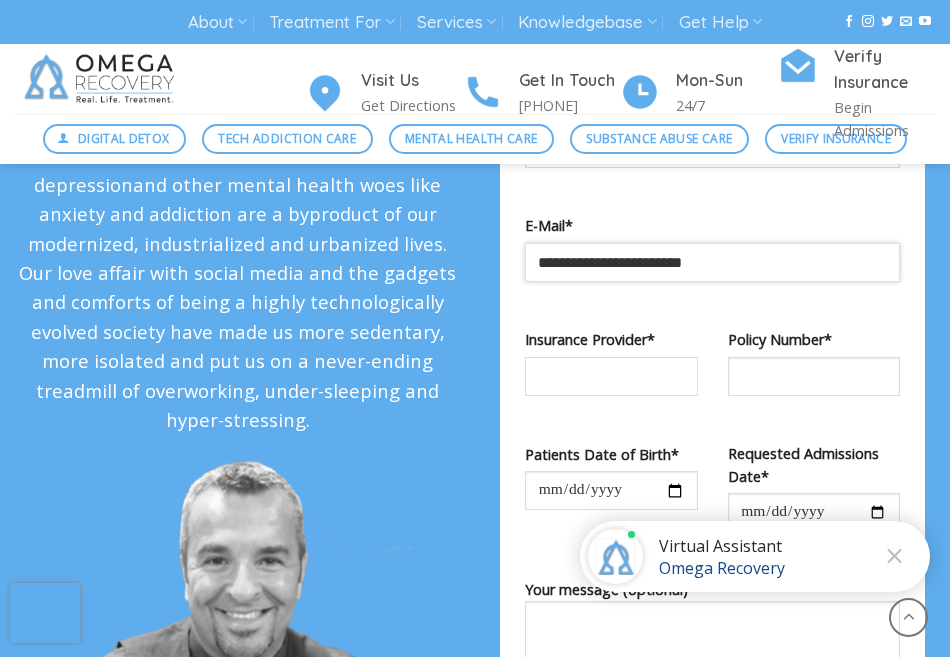 type on "**********" 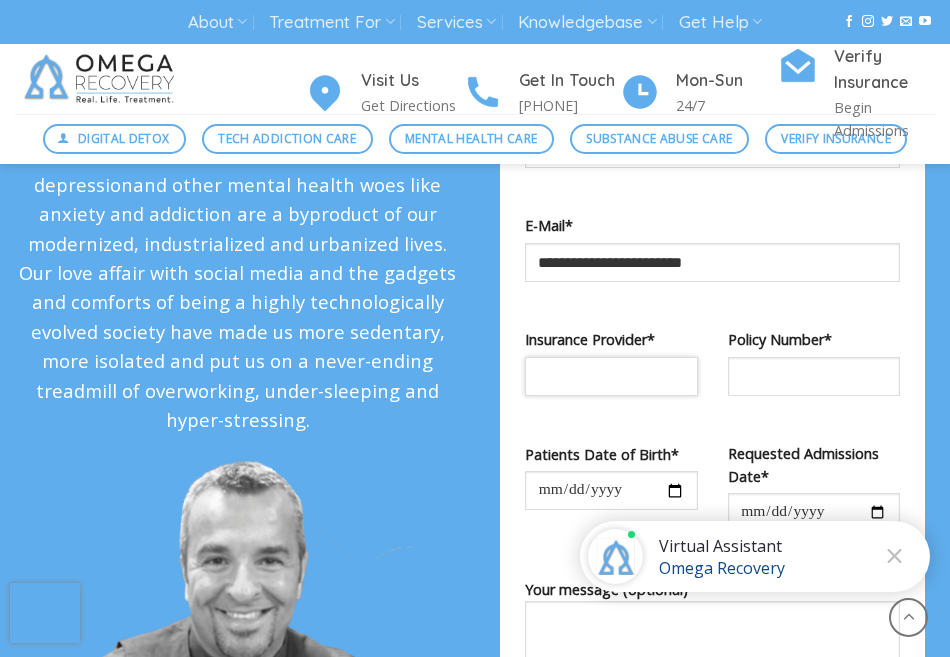 click at bounding box center (611, 376) 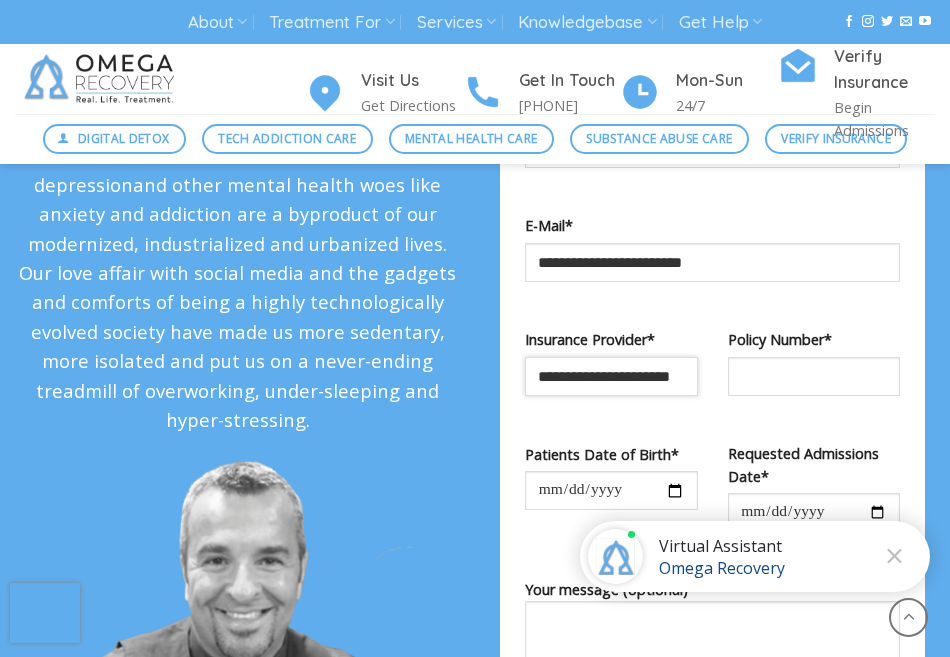 scroll, scrollTop: 0, scrollLeft: 10, axis: horizontal 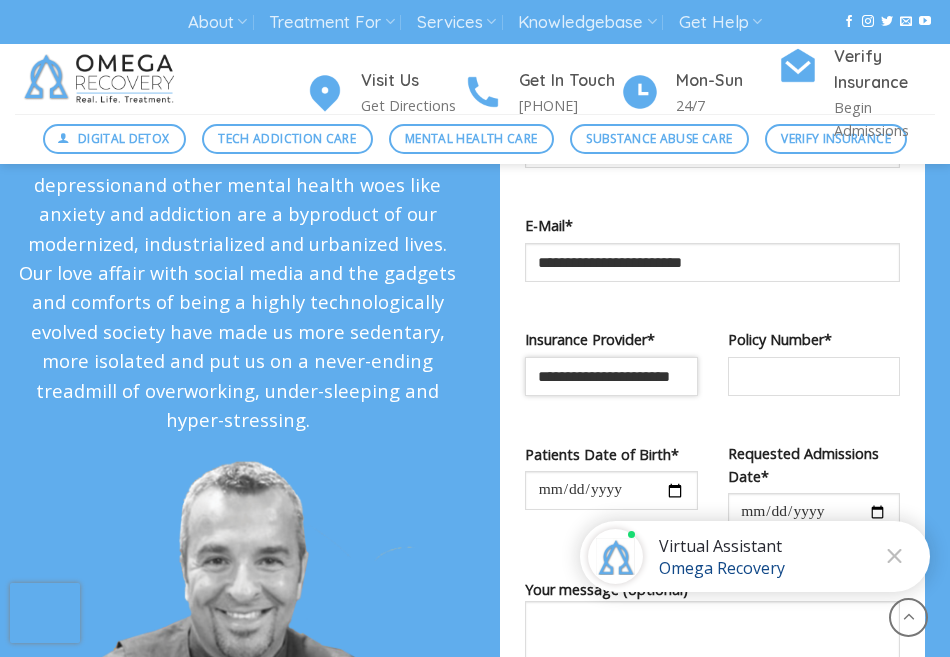type on "**********" 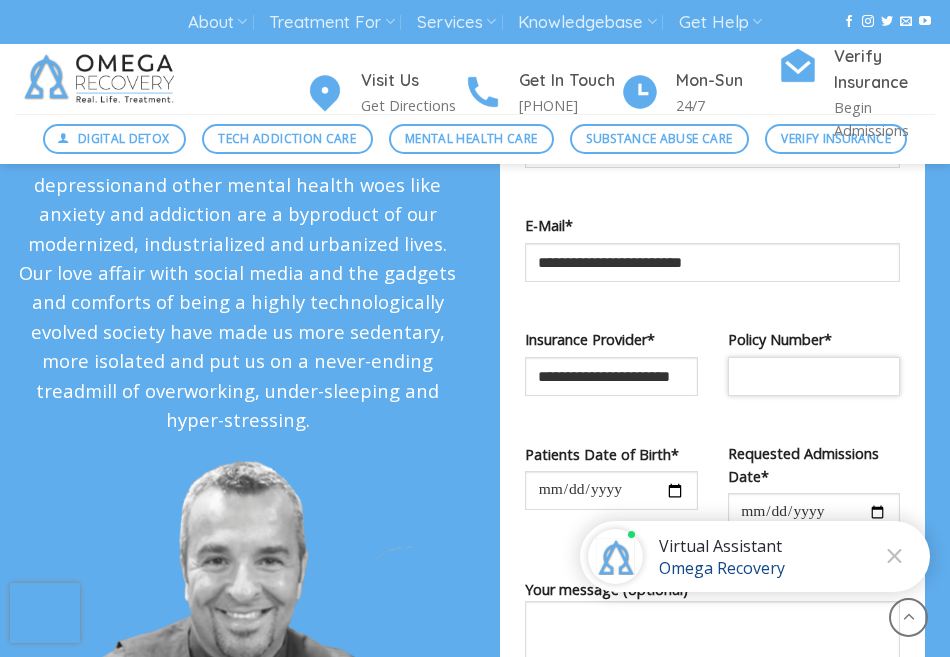 click at bounding box center (814, 376) 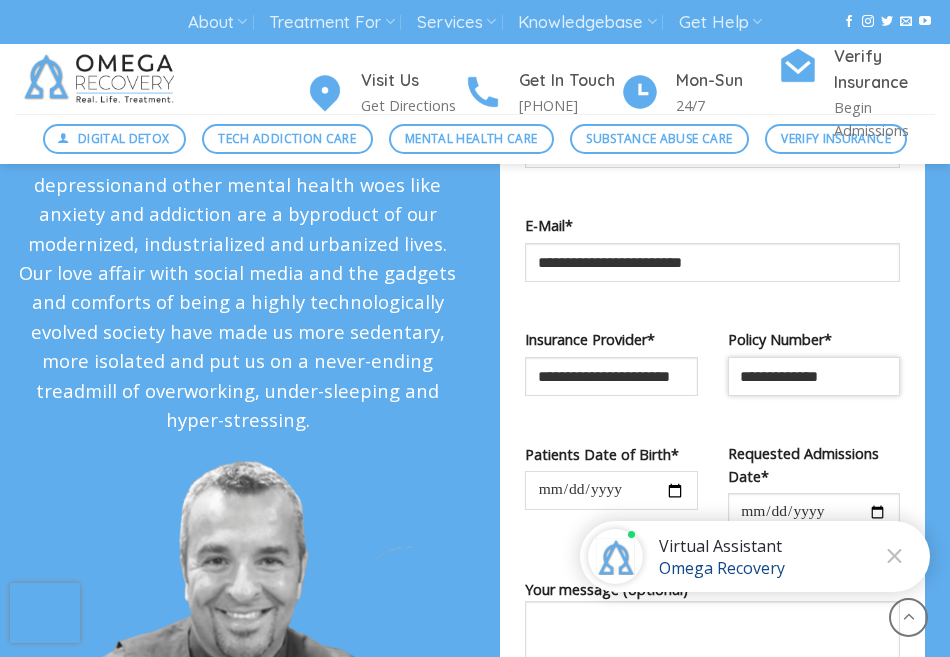 type on "**********" 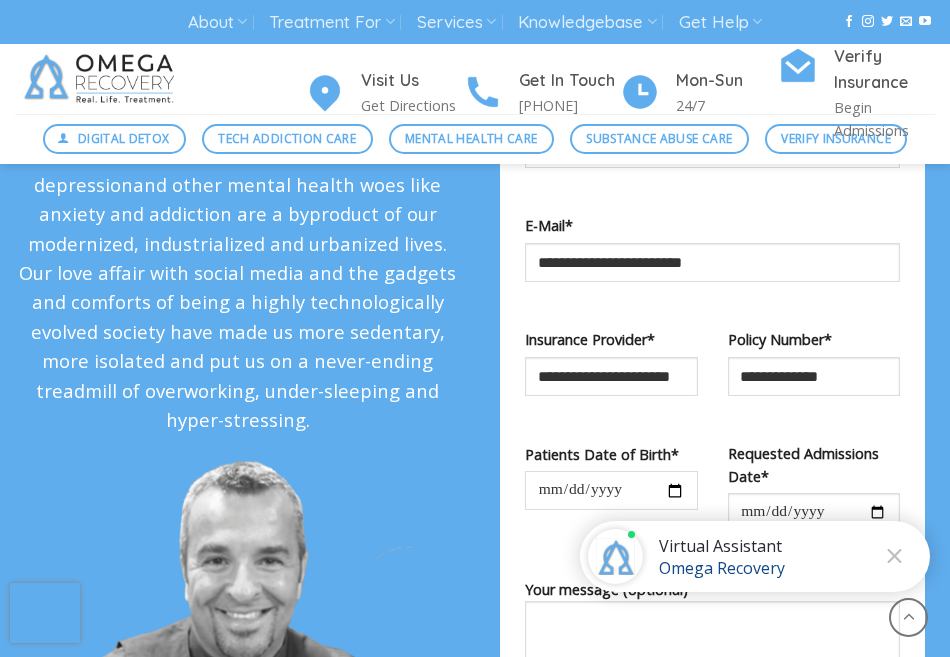 click at bounding box center [611, 490] 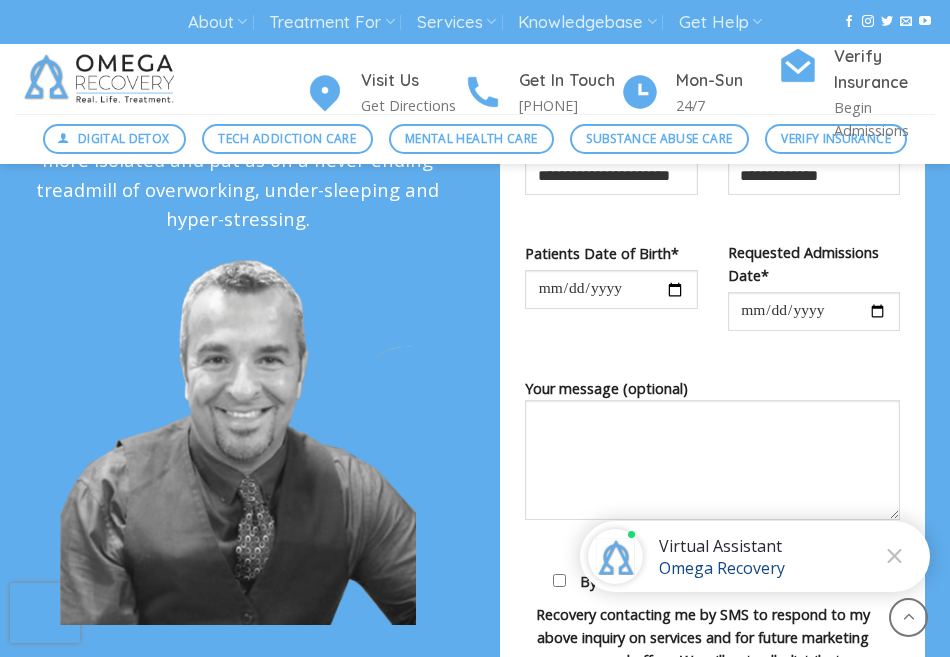scroll, scrollTop: 2300, scrollLeft: 0, axis: vertical 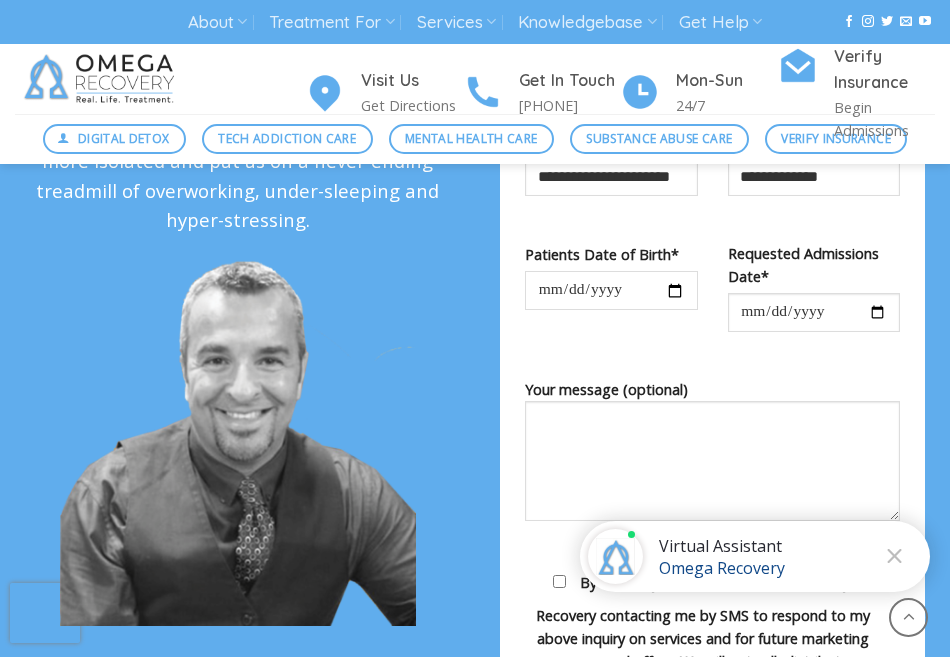 click at bounding box center (611, 290) 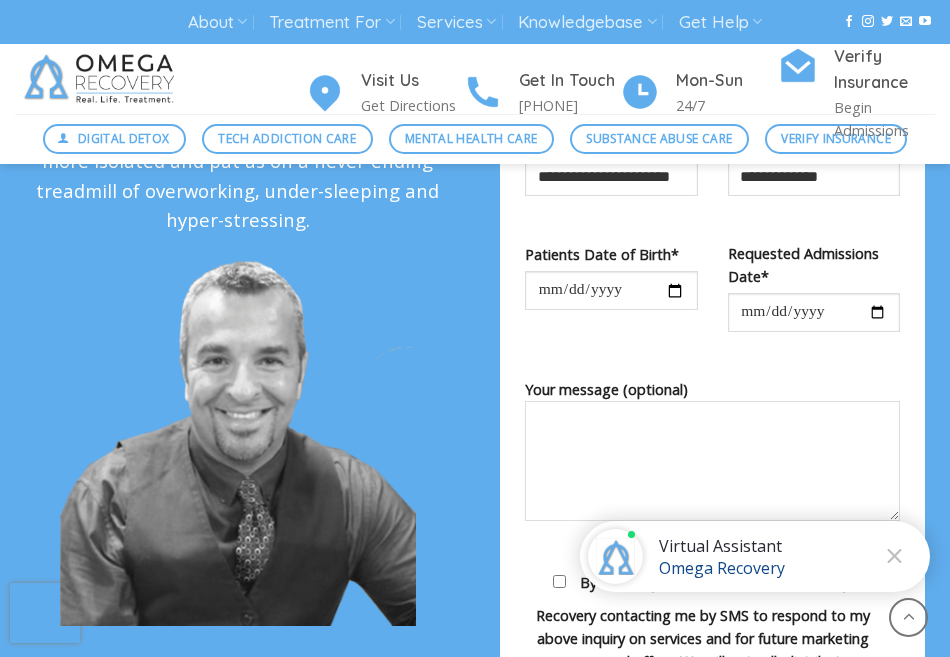 type on "**********" 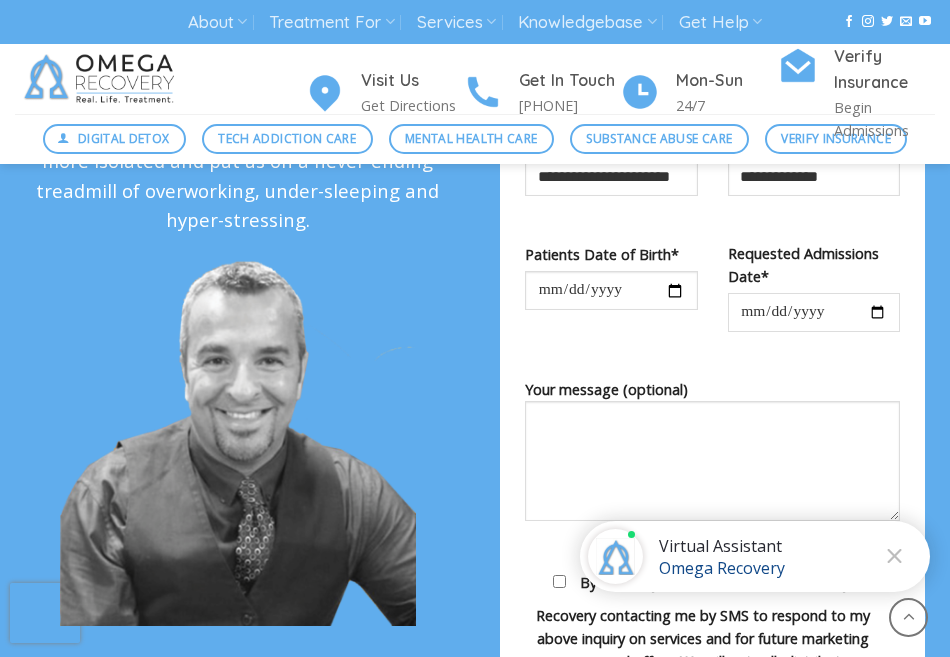 click at bounding box center (814, 312) 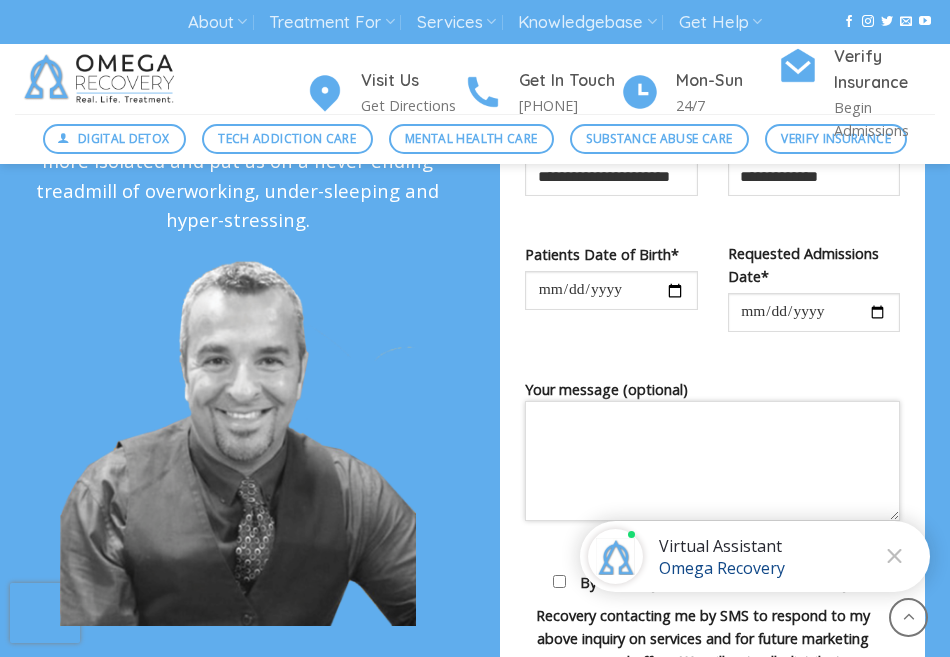 click on "Your message (optional)" at bounding box center [712, 461] 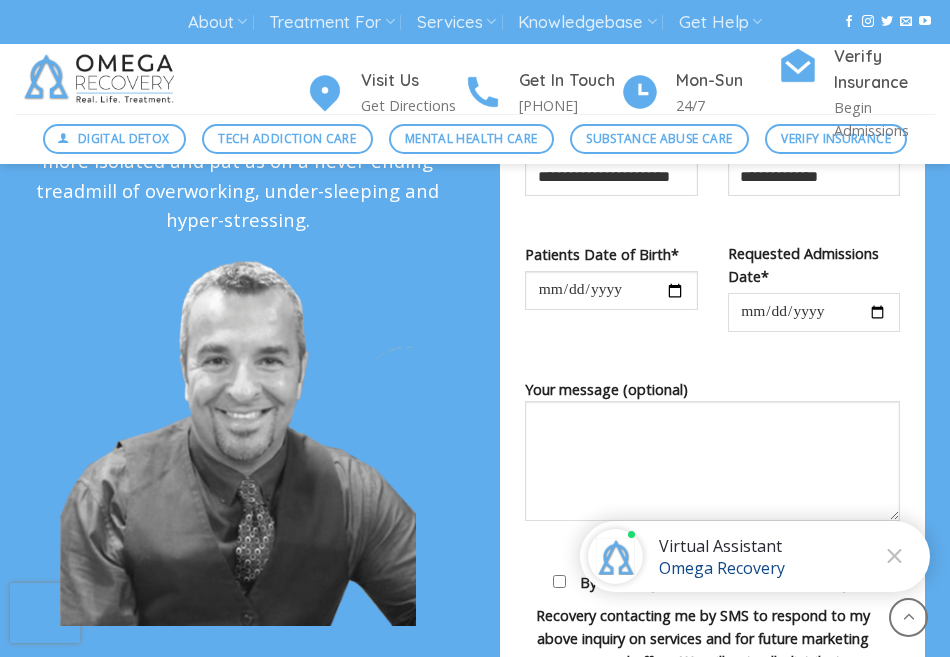 click at bounding box center [814, 312] 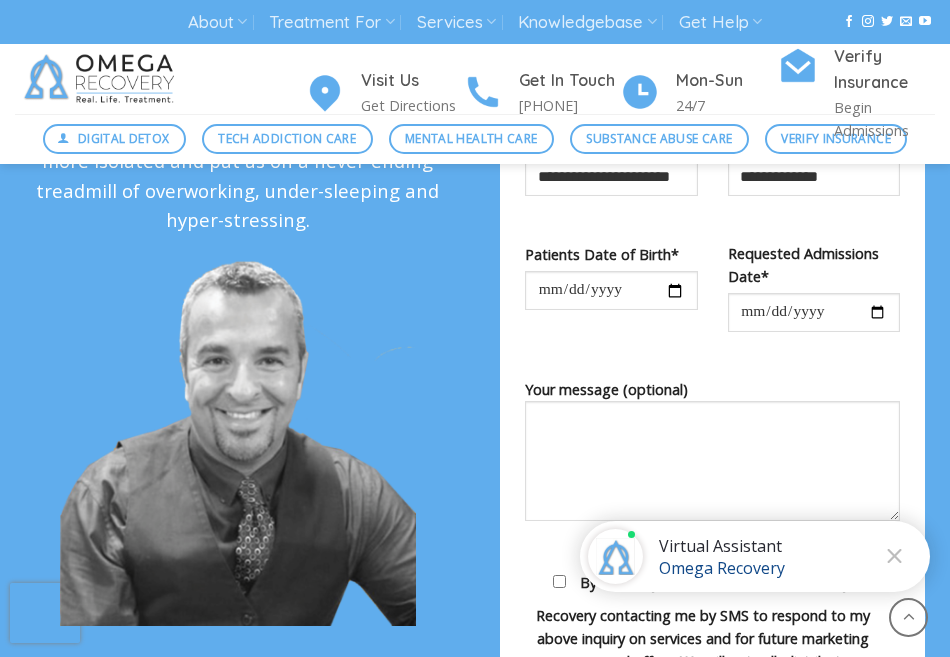 type on "**********" 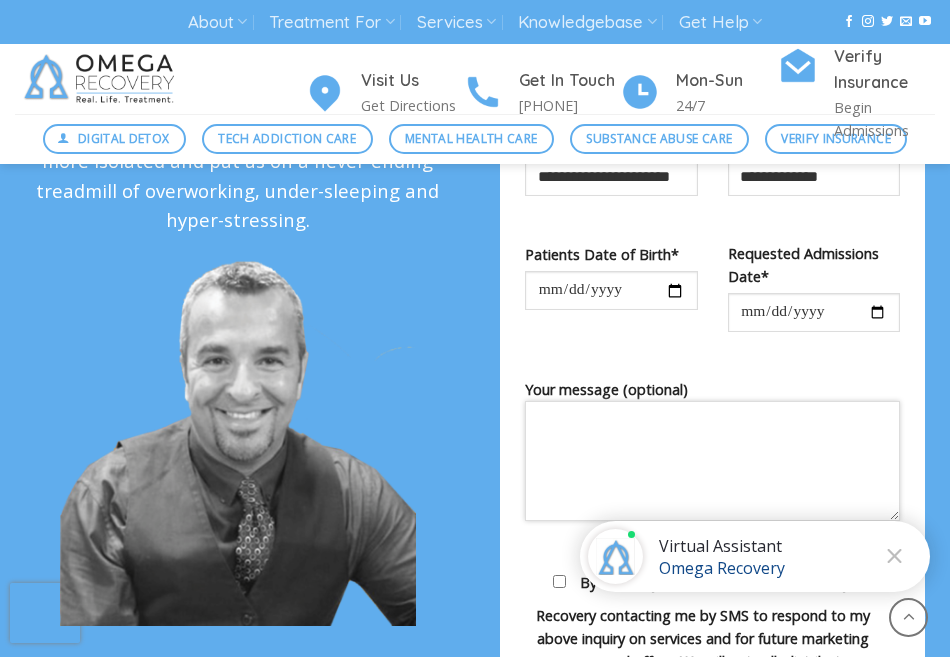 click on "Your message (optional)" at bounding box center (712, 461) 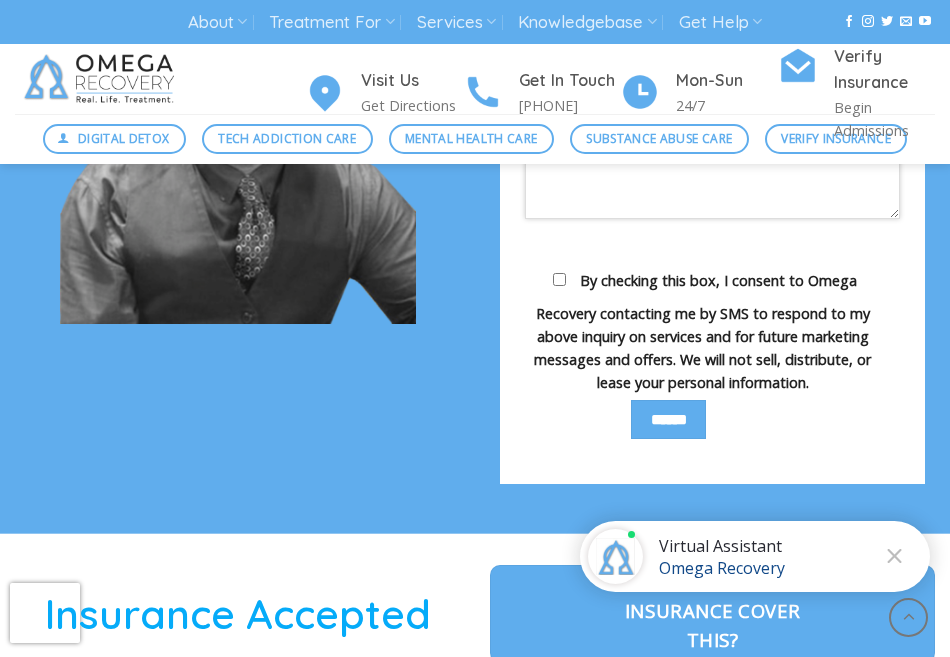 scroll, scrollTop: 2600, scrollLeft: 0, axis: vertical 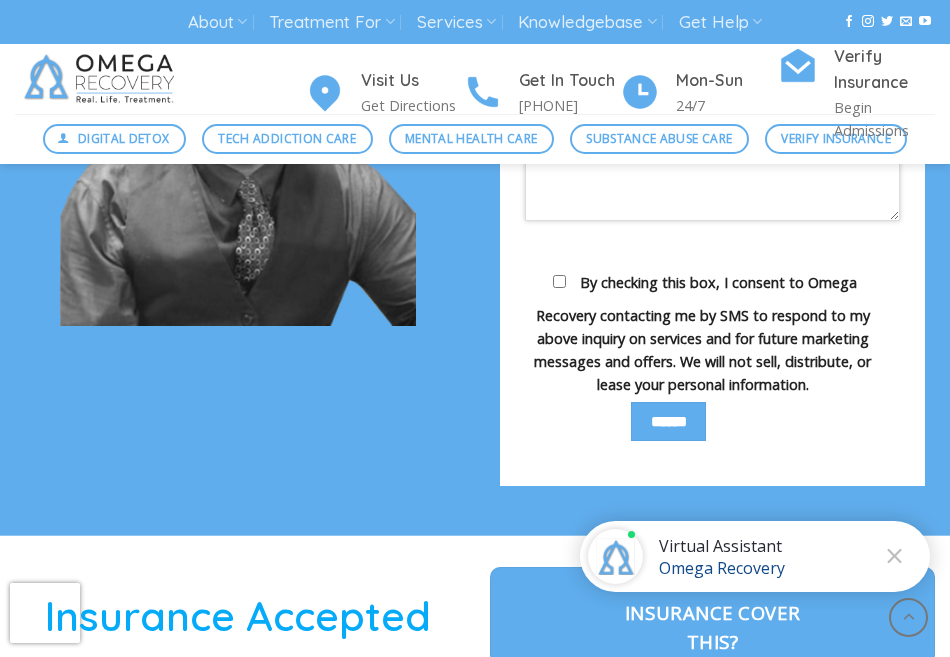 type on "**********" 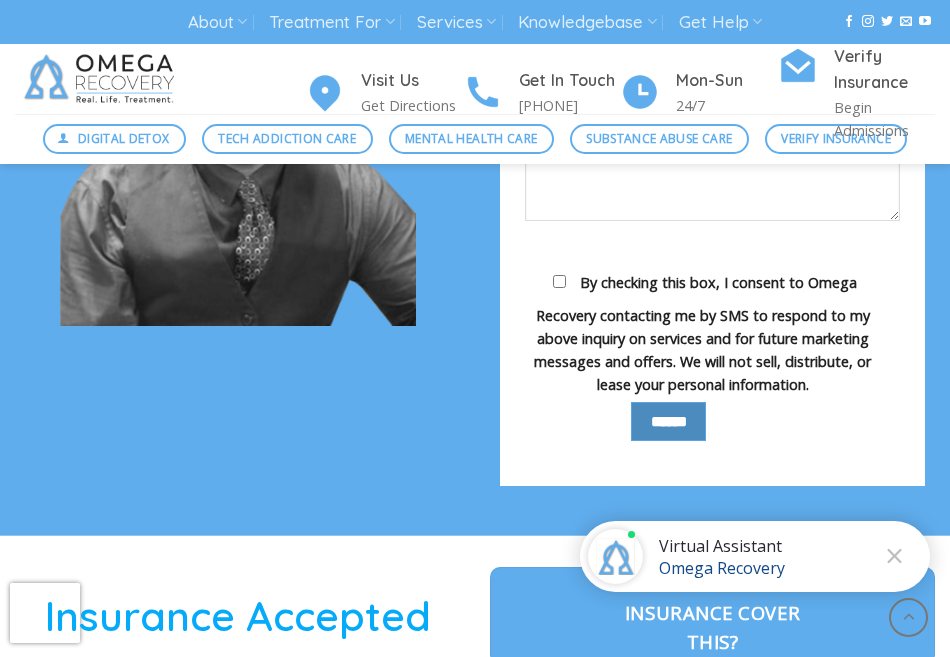 drag, startPoint x: 650, startPoint y: 418, endPoint x: 646, endPoint y: 428, distance: 10.770329 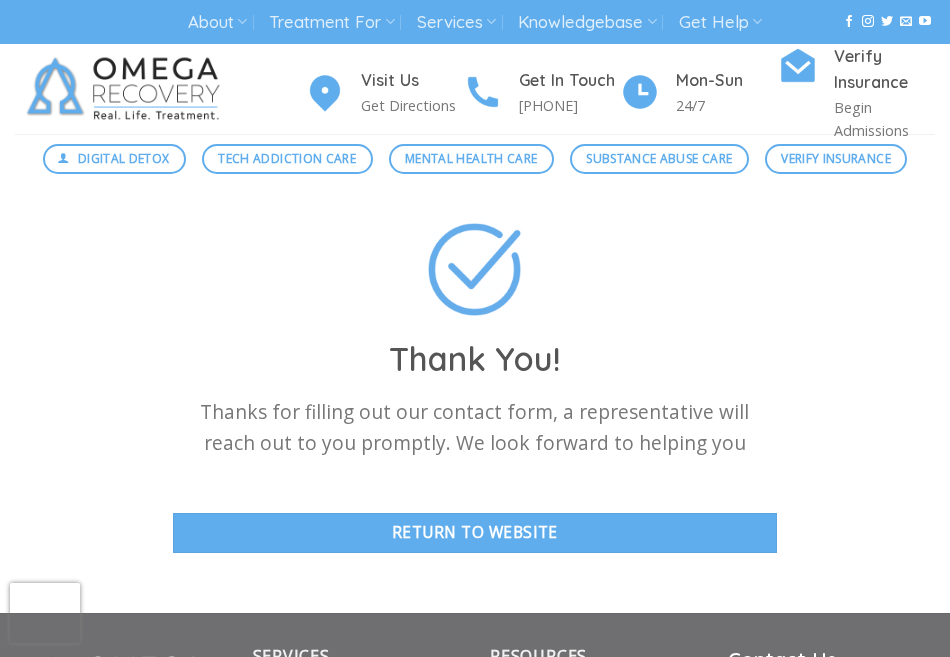 scroll, scrollTop: 0, scrollLeft: 0, axis: both 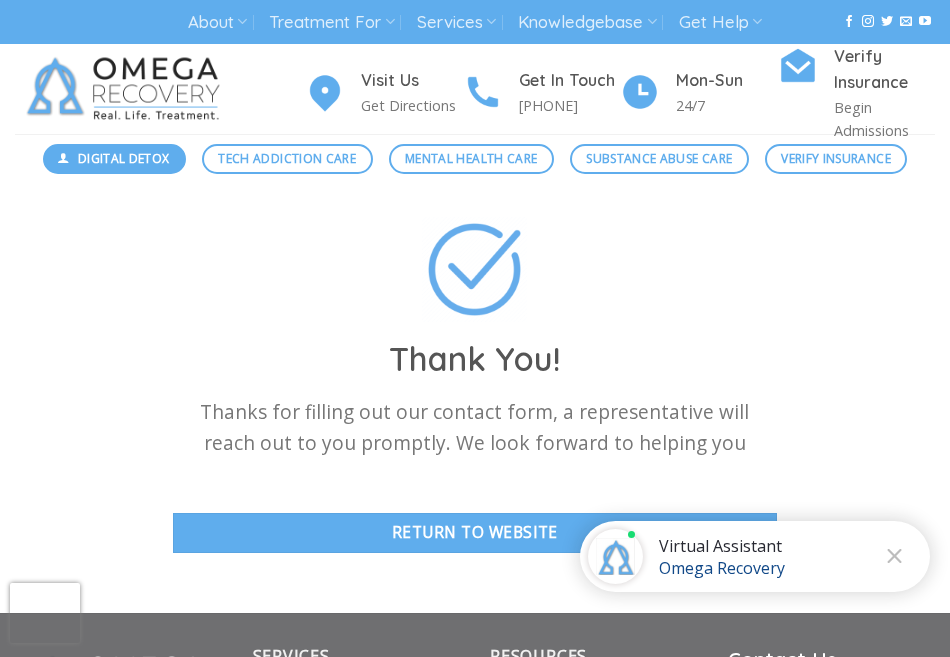 click on "Digital Detox" at bounding box center [124, 158] 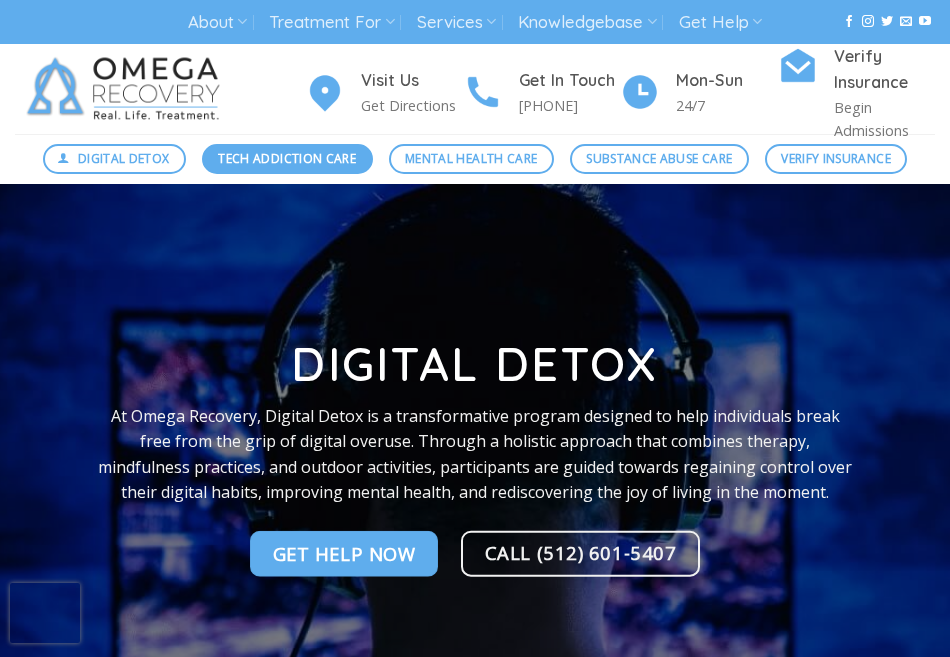 scroll, scrollTop: 0, scrollLeft: 0, axis: both 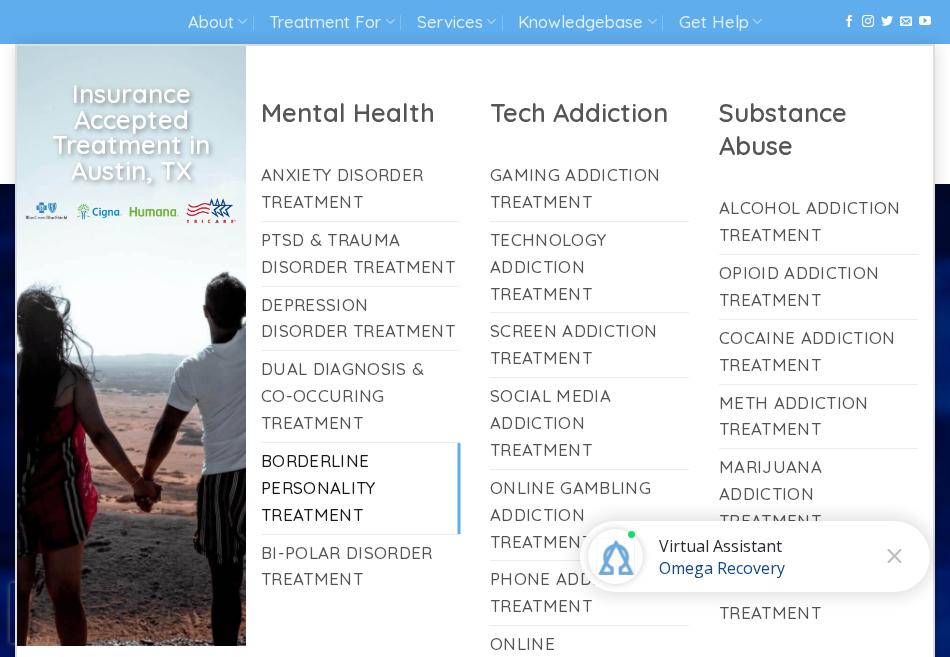 click on "Borderline Personality Treatment" at bounding box center [360, 488] 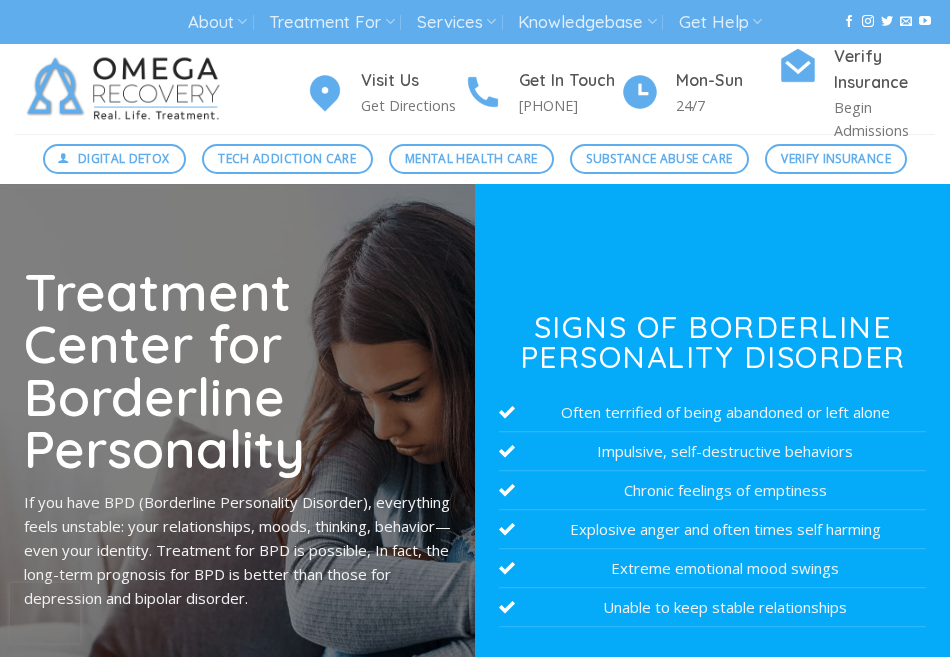 scroll, scrollTop: 0, scrollLeft: 0, axis: both 